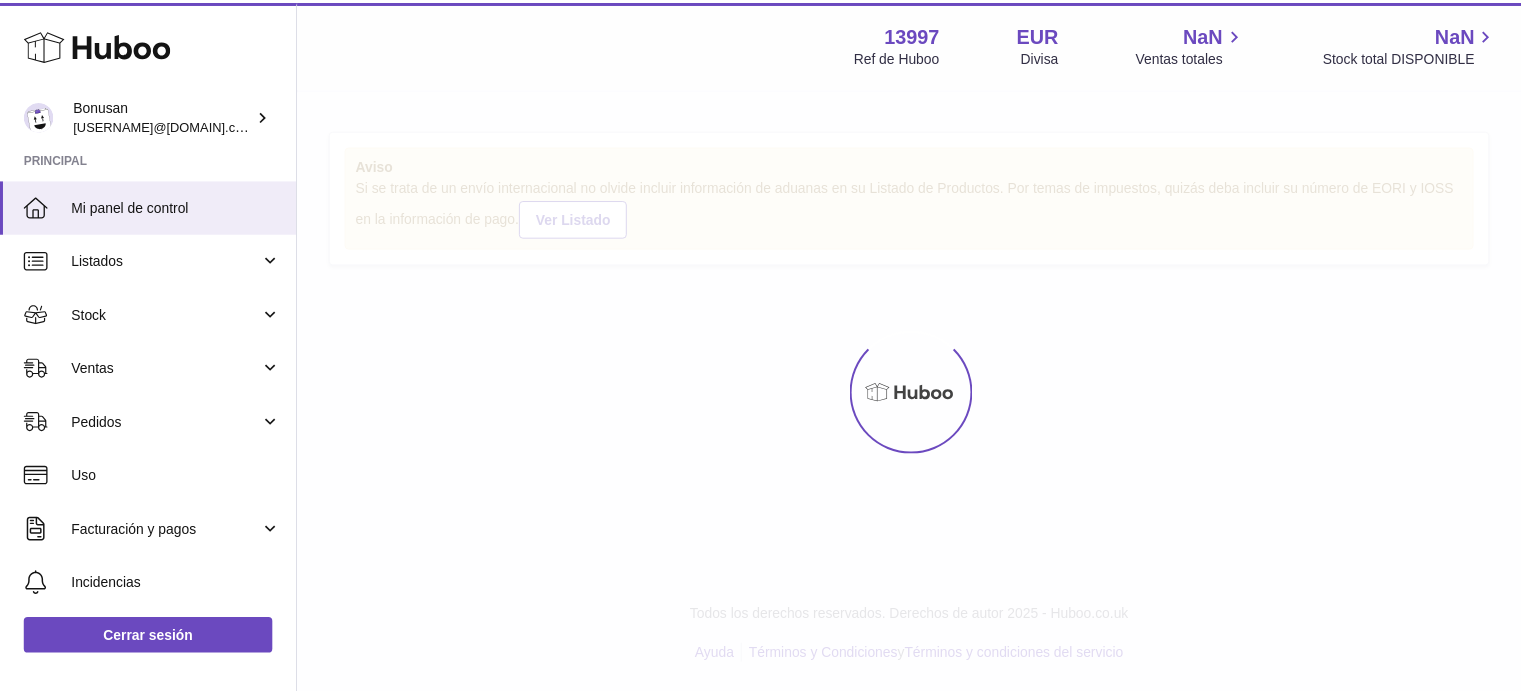 scroll, scrollTop: 0, scrollLeft: 0, axis: both 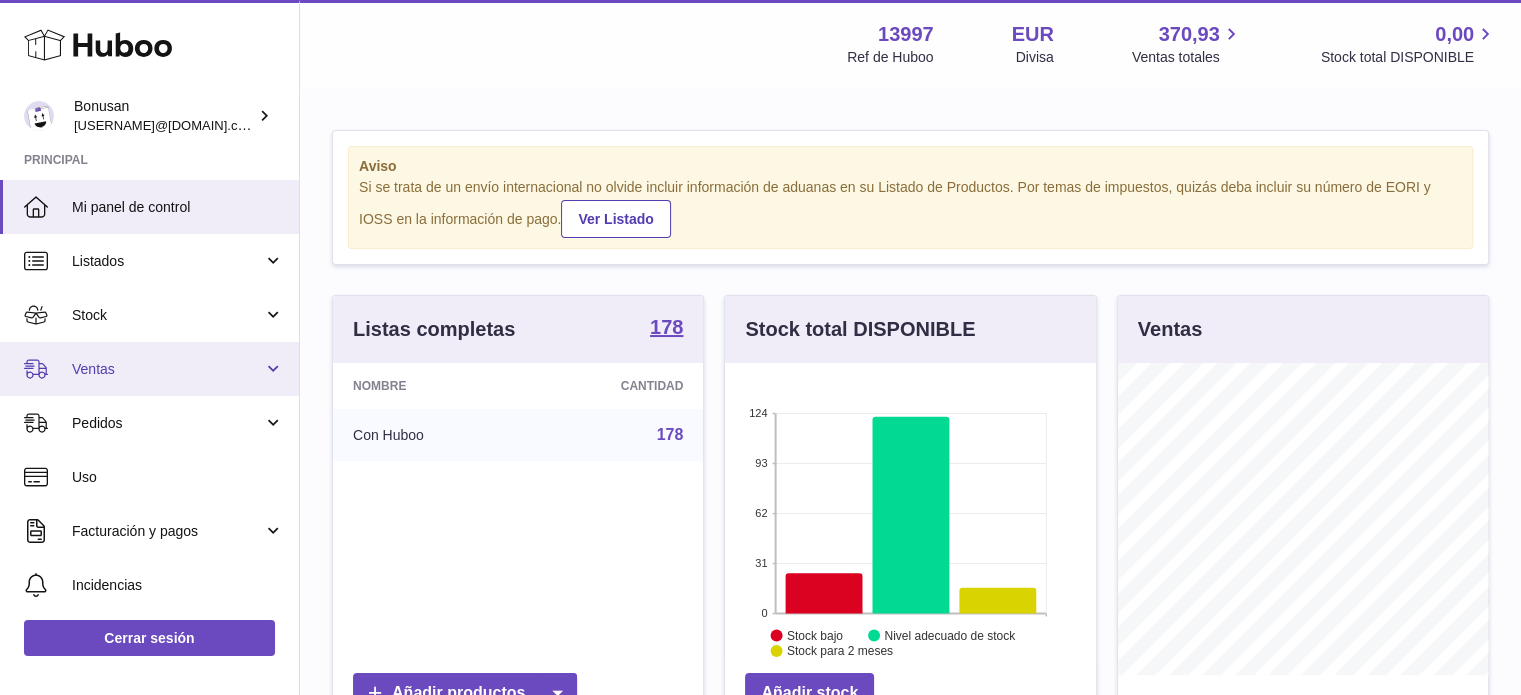 click on "Ventas" at bounding box center [167, 369] 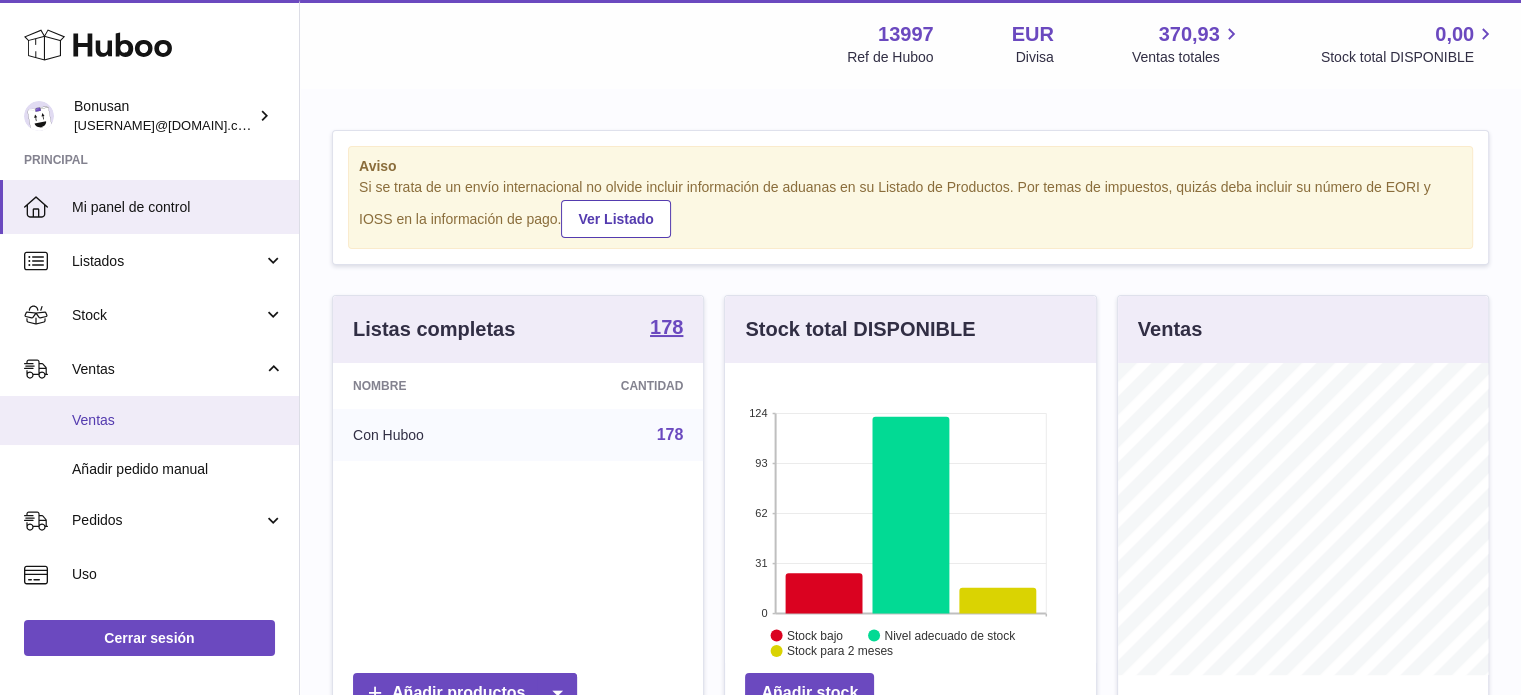 click on "Ventas" at bounding box center (178, 420) 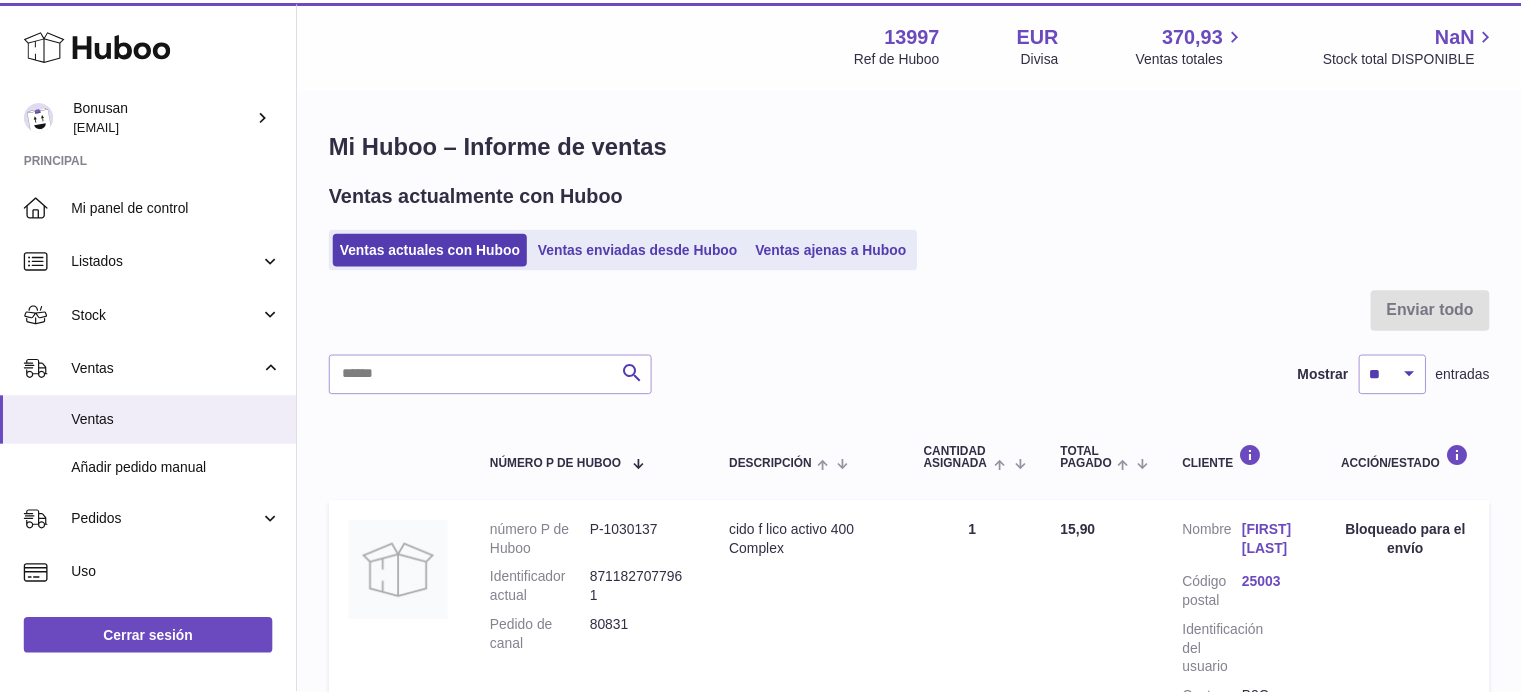 scroll, scrollTop: 0, scrollLeft: 0, axis: both 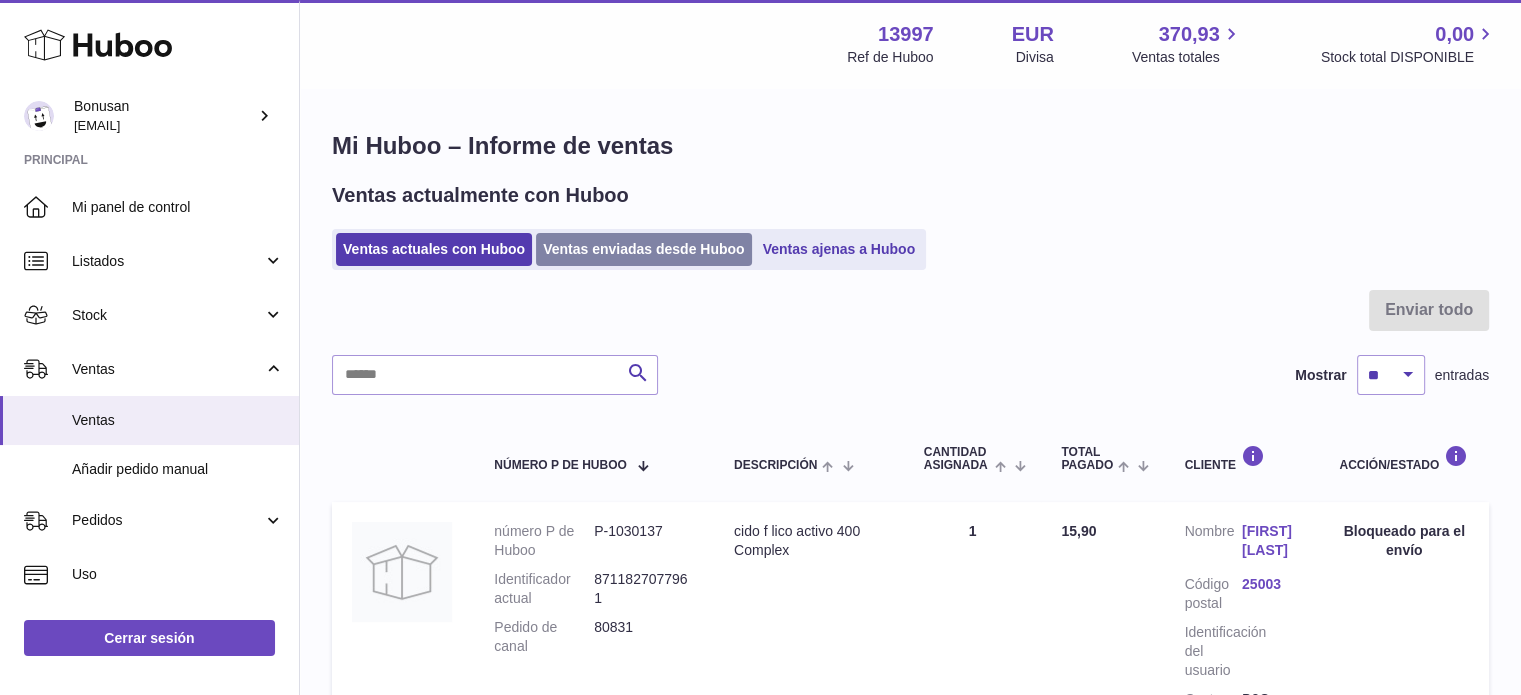 click on "Ventas enviadas desde Huboo" at bounding box center (644, 249) 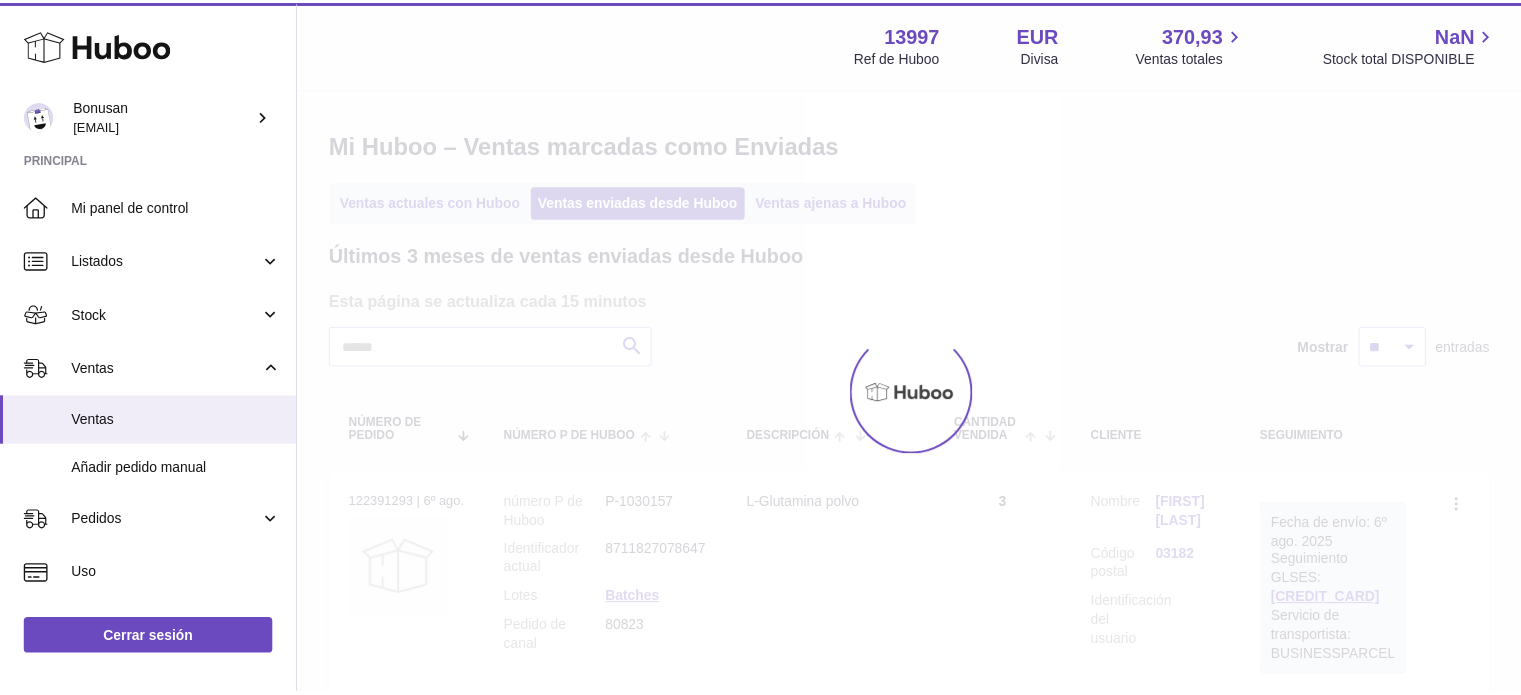 scroll, scrollTop: 0, scrollLeft: 0, axis: both 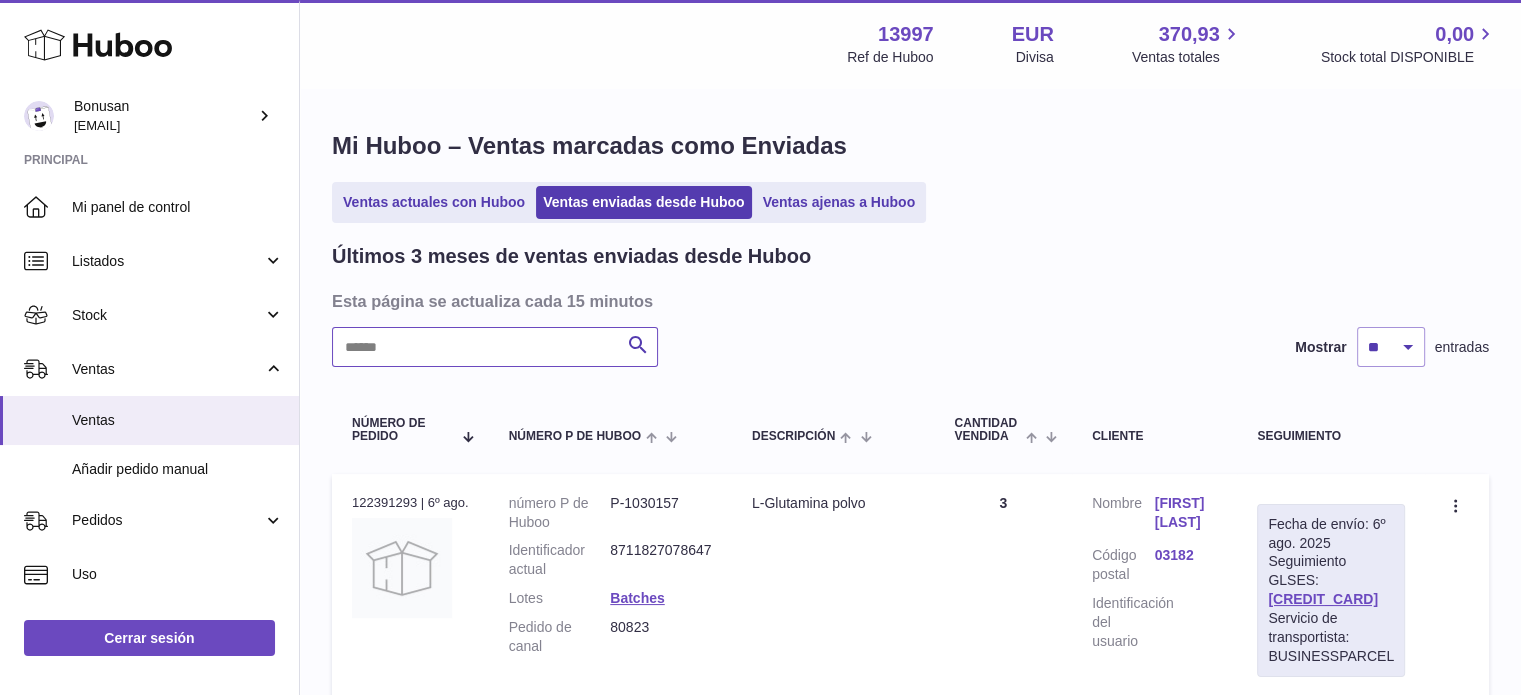 click at bounding box center (495, 347) 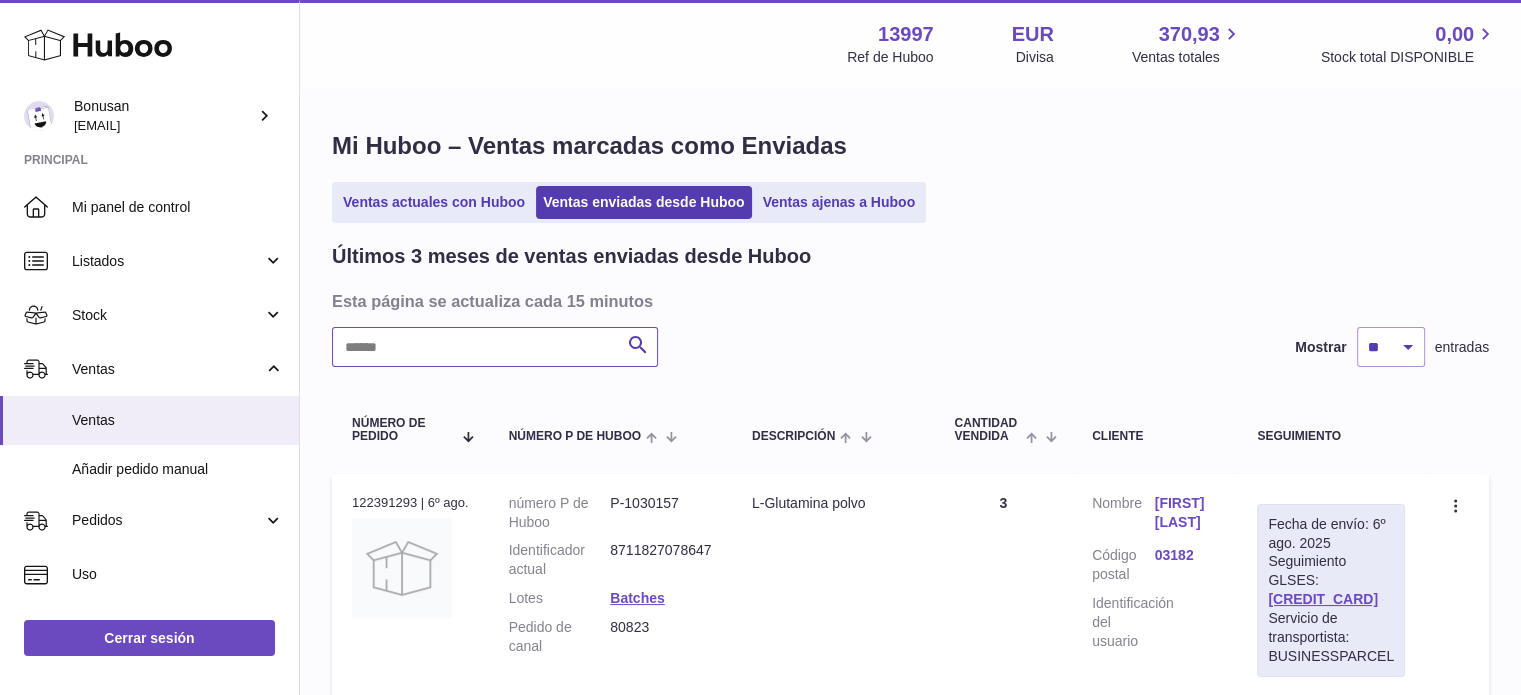 paste on "*****" 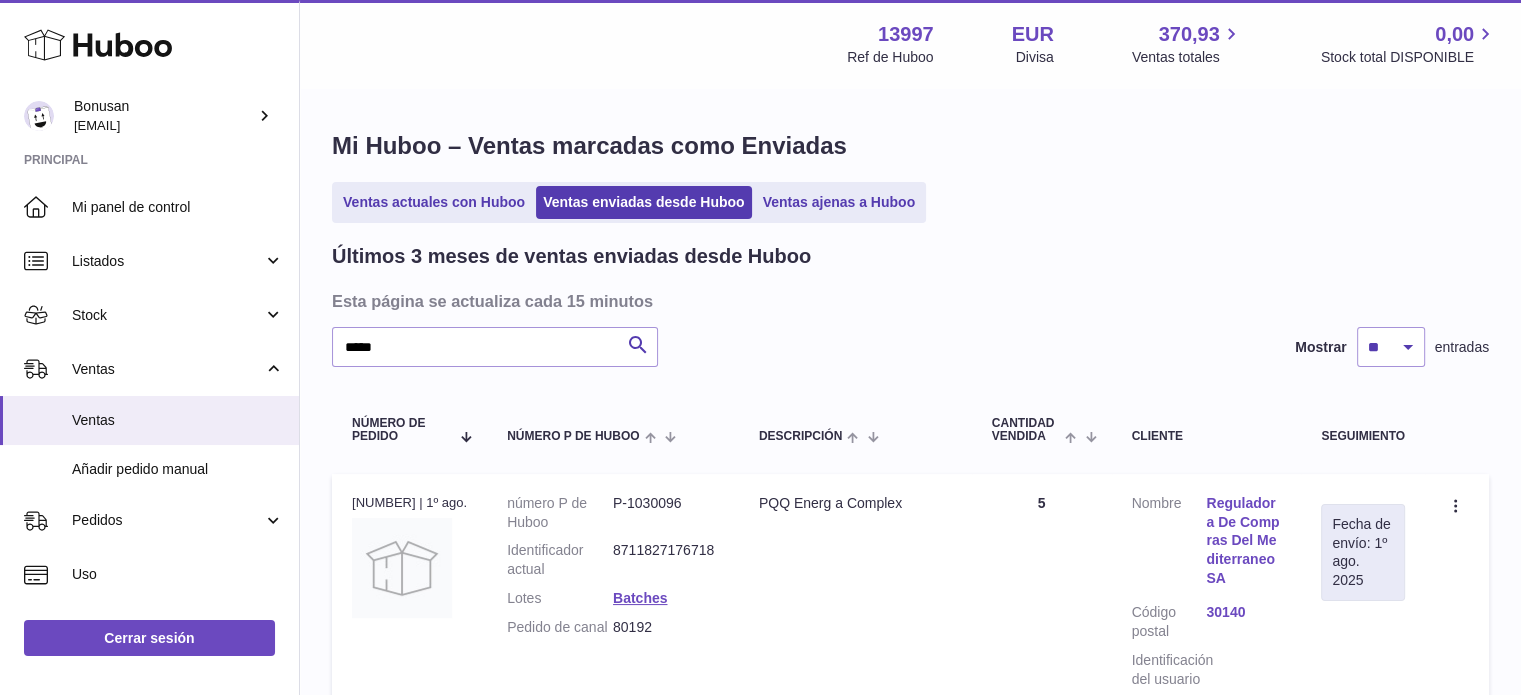 drag, startPoint x: 418, startPoint y: 498, endPoint x: 352, endPoint y: 499, distance: 66.007576 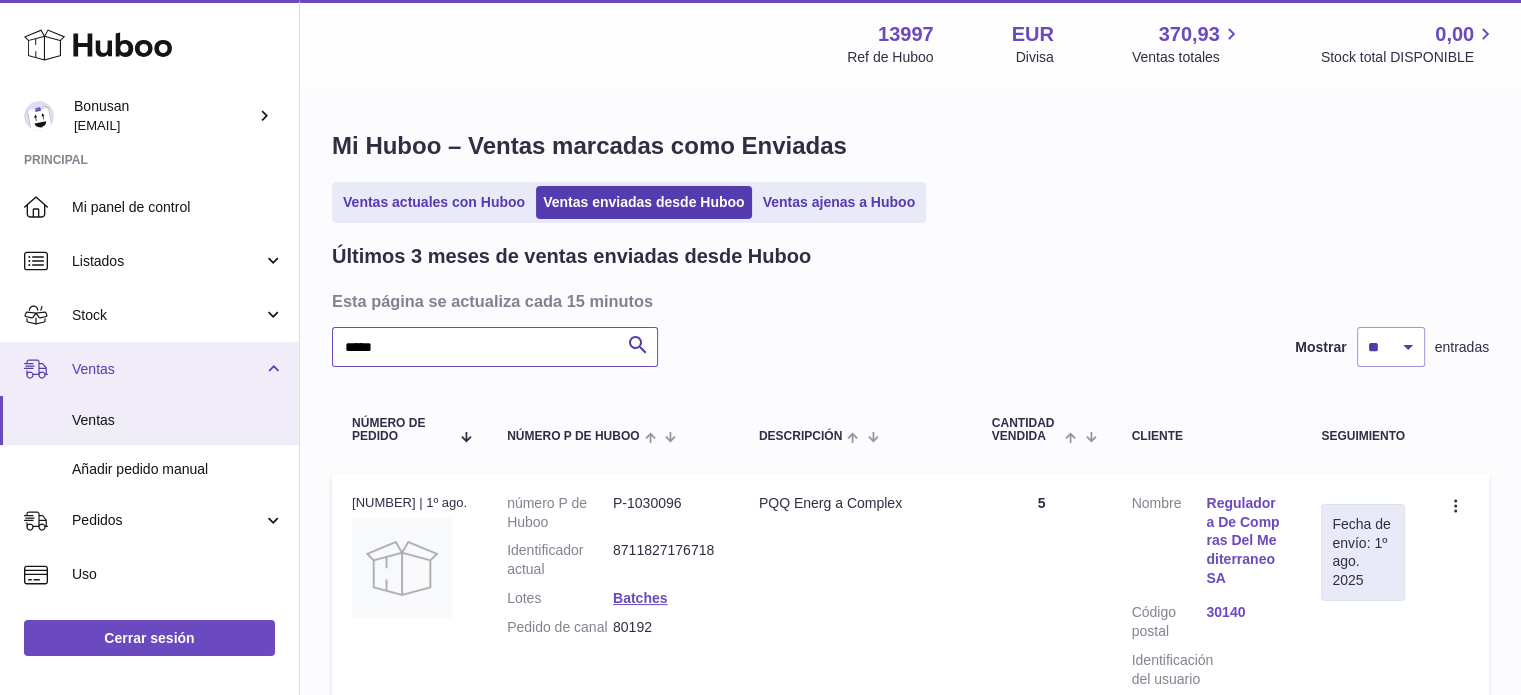 drag, startPoint x: 442, startPoint y: 347, endPoint x: 242, endPoint y: 345, distance: 200.01 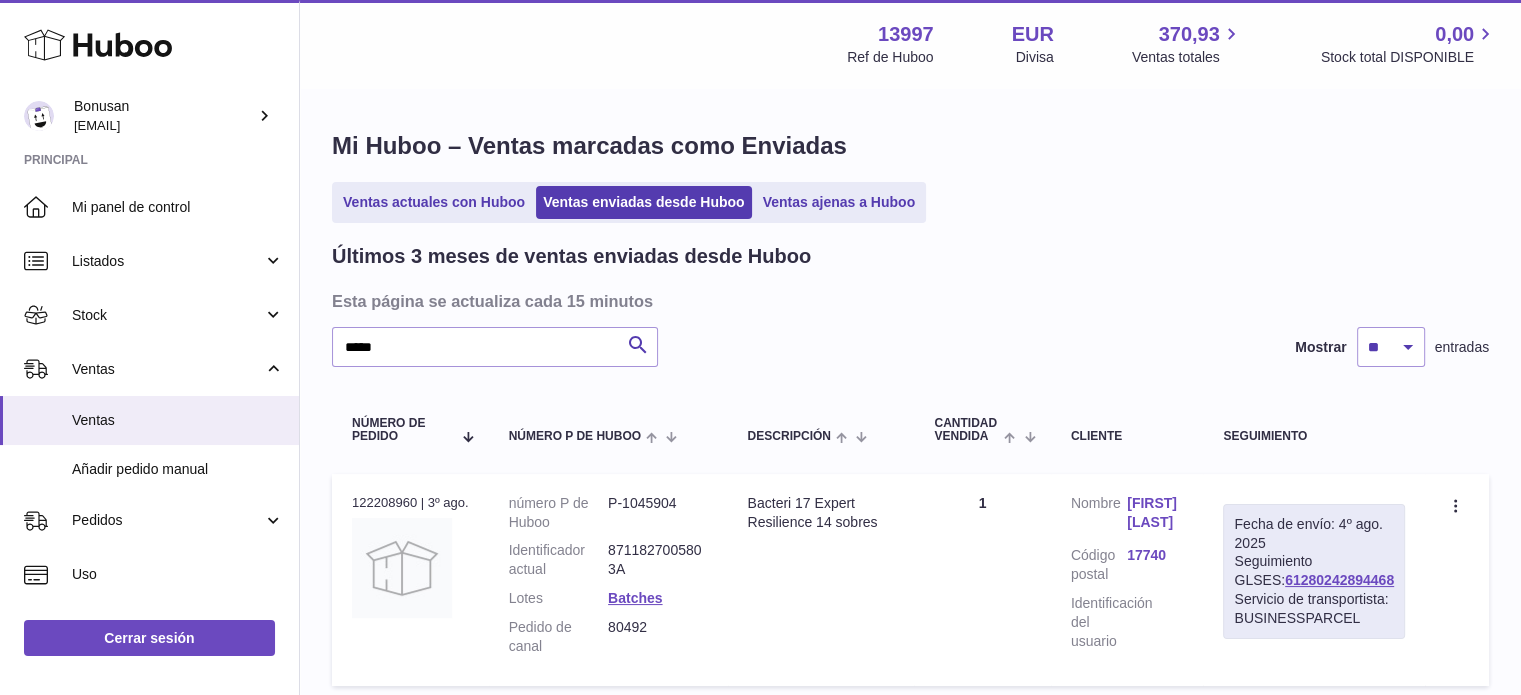 drag, startPoint x: 1397, startPoint y: 599, endPoint x: 1264, endPoint y: 598, distance: 133.00375 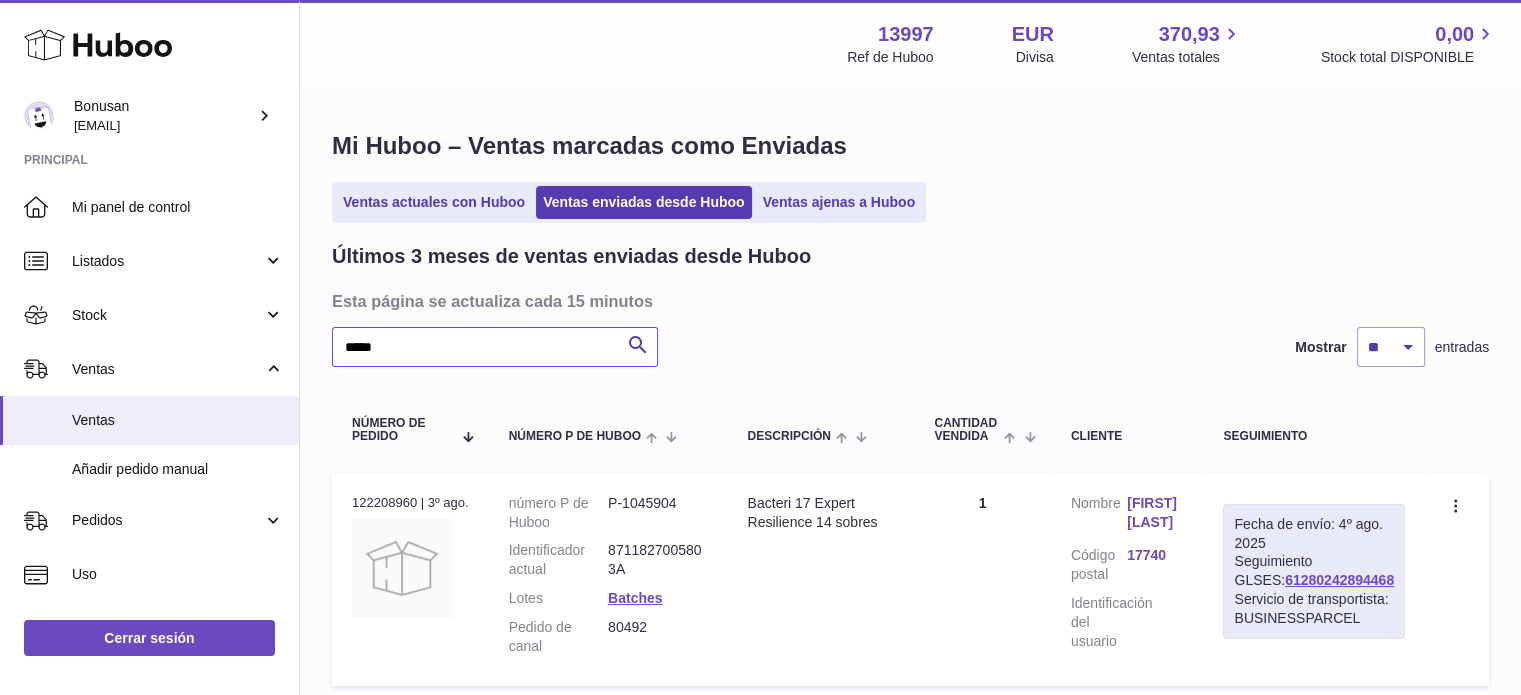 drag, startPoint x: 391, startPoint y: 345, endPoint x: 323, endPoint y: 343, distance: 68.0294 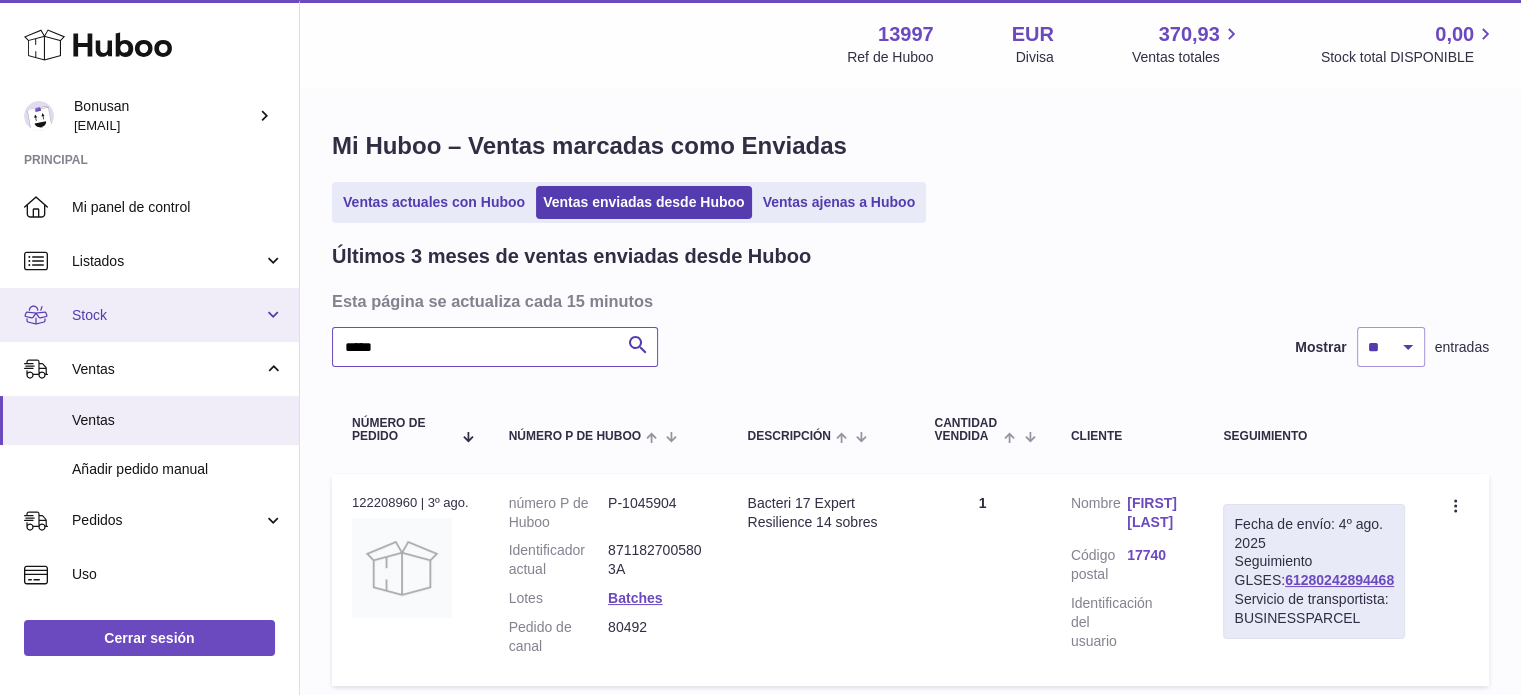 drag, startPoint x: 420, startPoint y: 349, endPoint x: 185, endPoint y: 340, distance: 235.17227 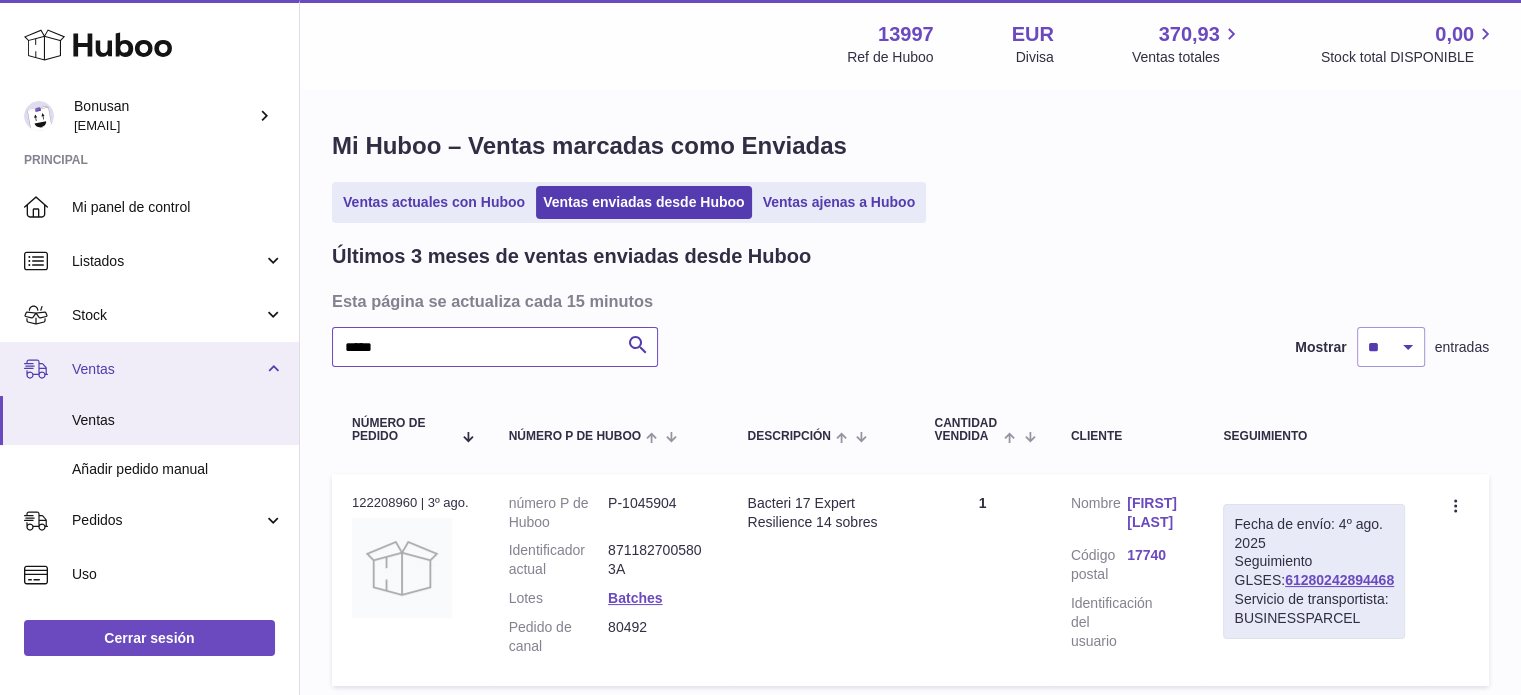 paste 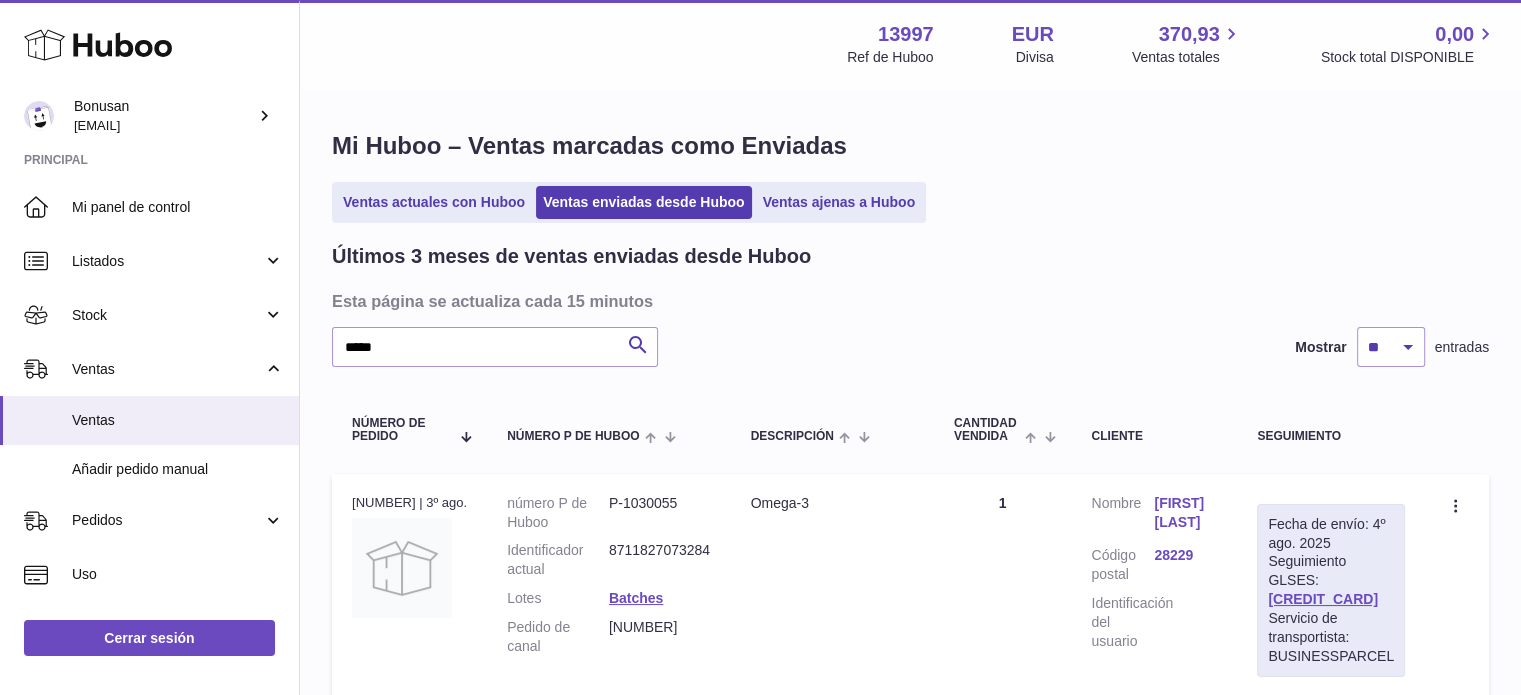 drag, startPoint x: 416, startPoint y: 495, endPoint x: 347, endPoint y: 499, distance: 69.115845 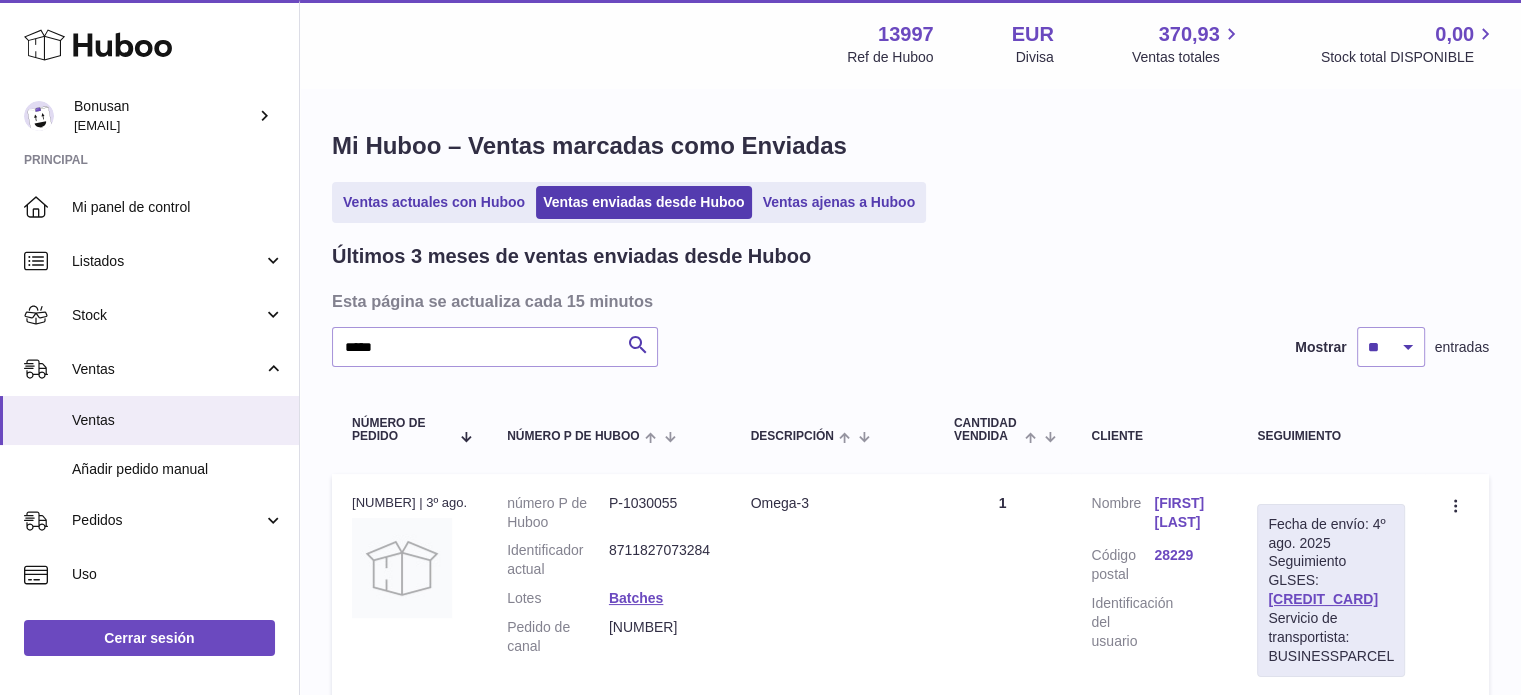 drag, startPoint x: 1395, startPoint y: 595, endPoint x: 1266, endPoint y: 597, distance: 129.0155 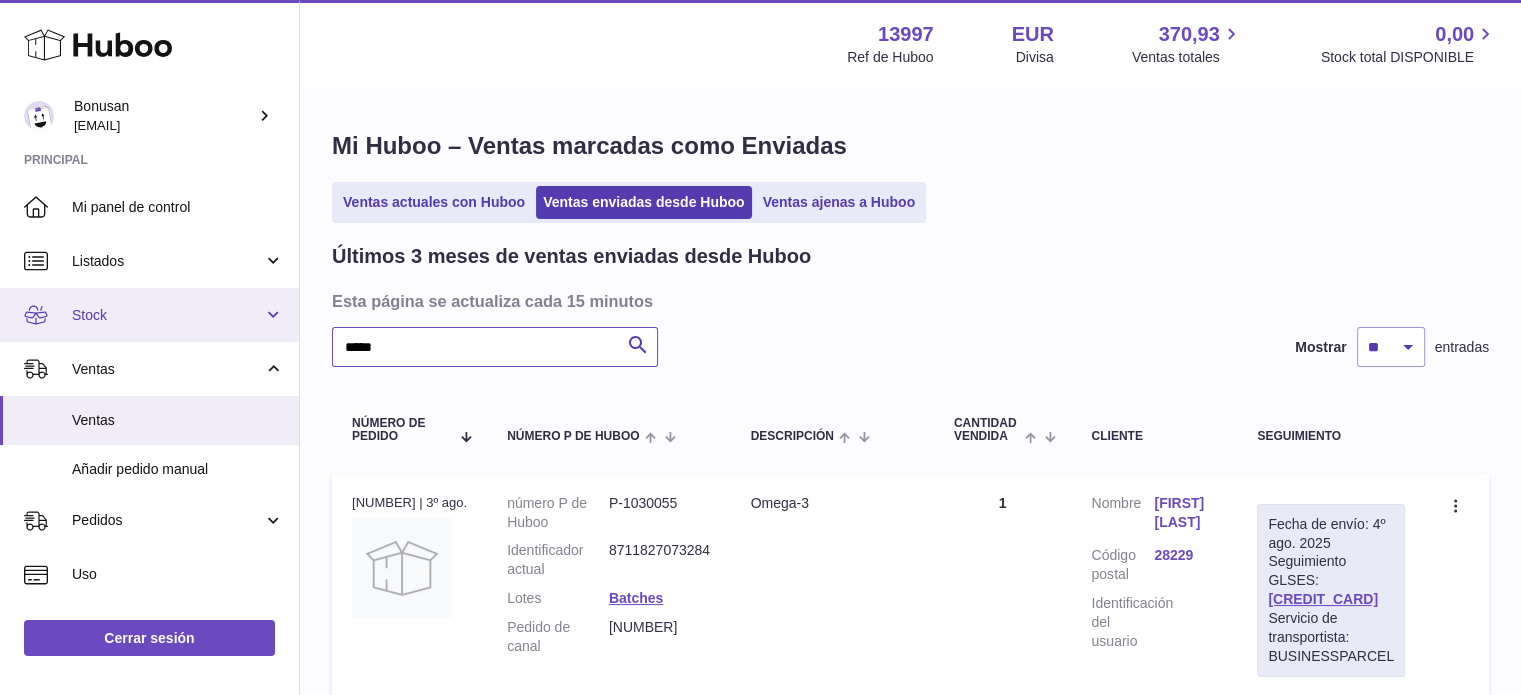 drag, startPoint x: 248, startPoint y: 332, endPoint x: 232, endPoint y: 332, distance: 16 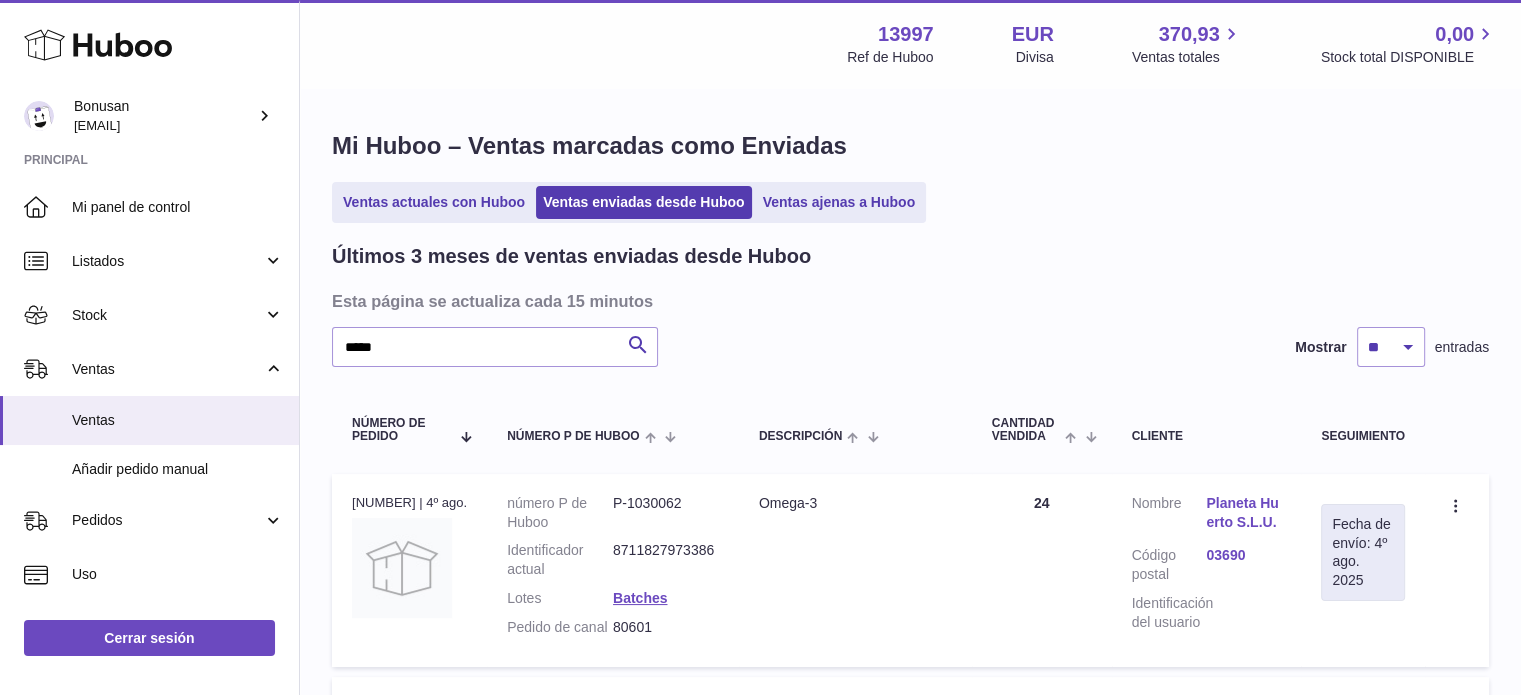 drag, startPoint x: 416, startPoint y: 502, endPoint x: 339, endPoint y: 505, distance: 77.05842 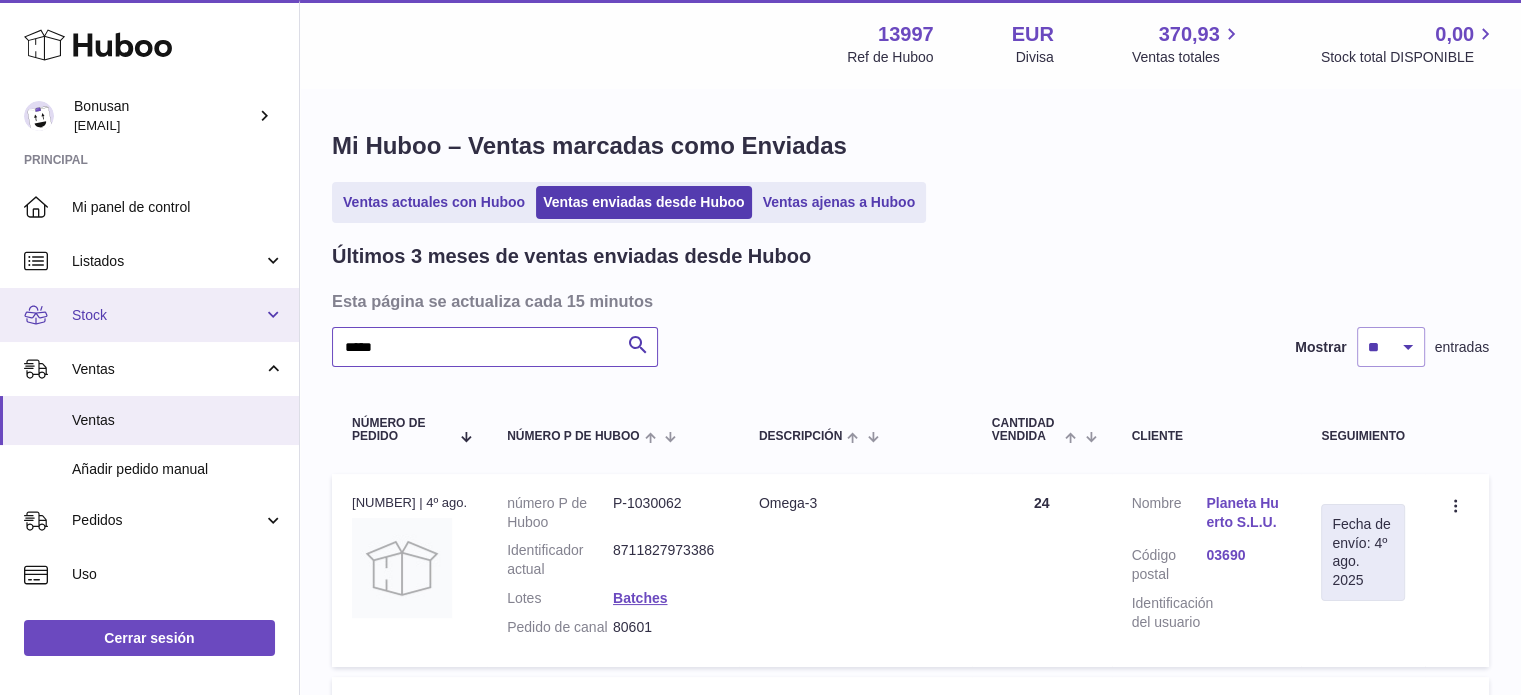 drag, startPoint x: 275, startPoint y: 329, endPoint x: 193, endPoint y: 327, distance: 82.02438 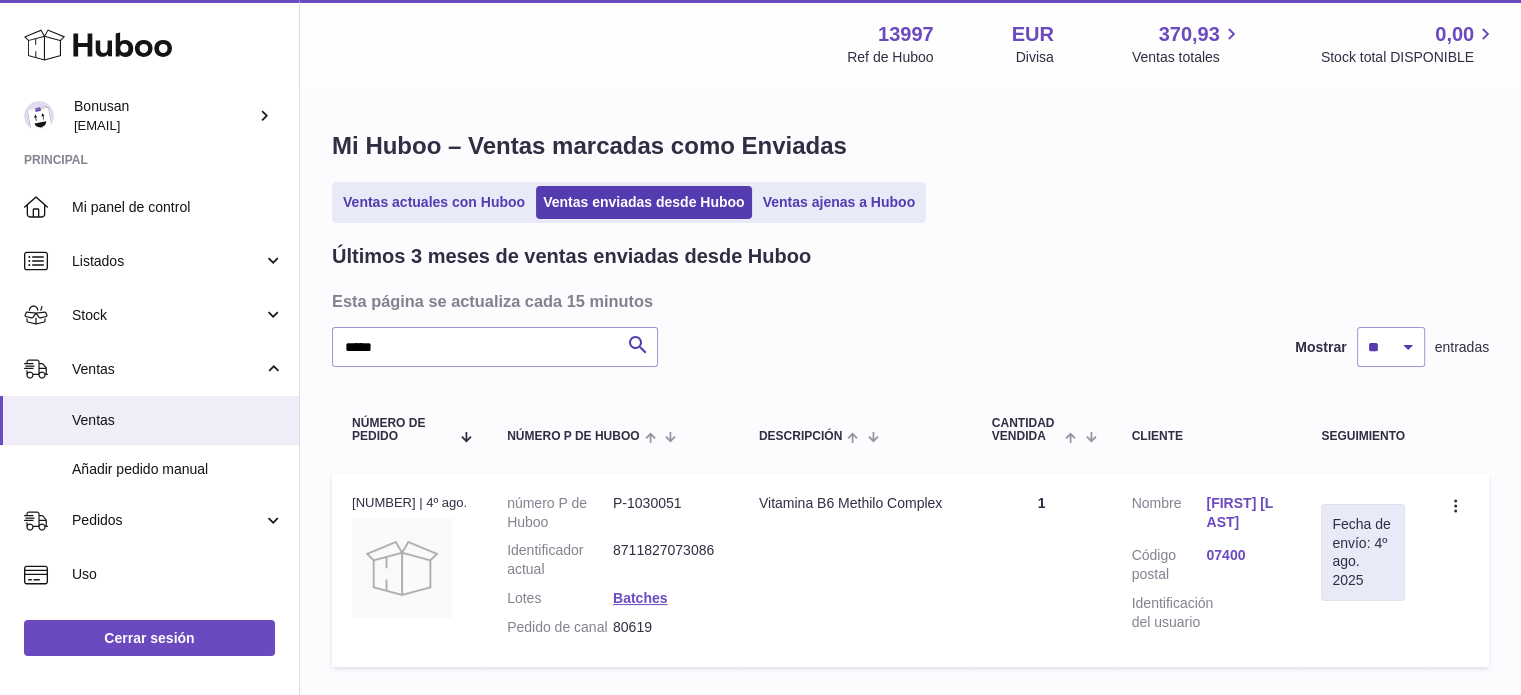 drag, startPoint x: 412, startPoint y: 499, endPoint x: 336, endPoint y: 499, distance: 76 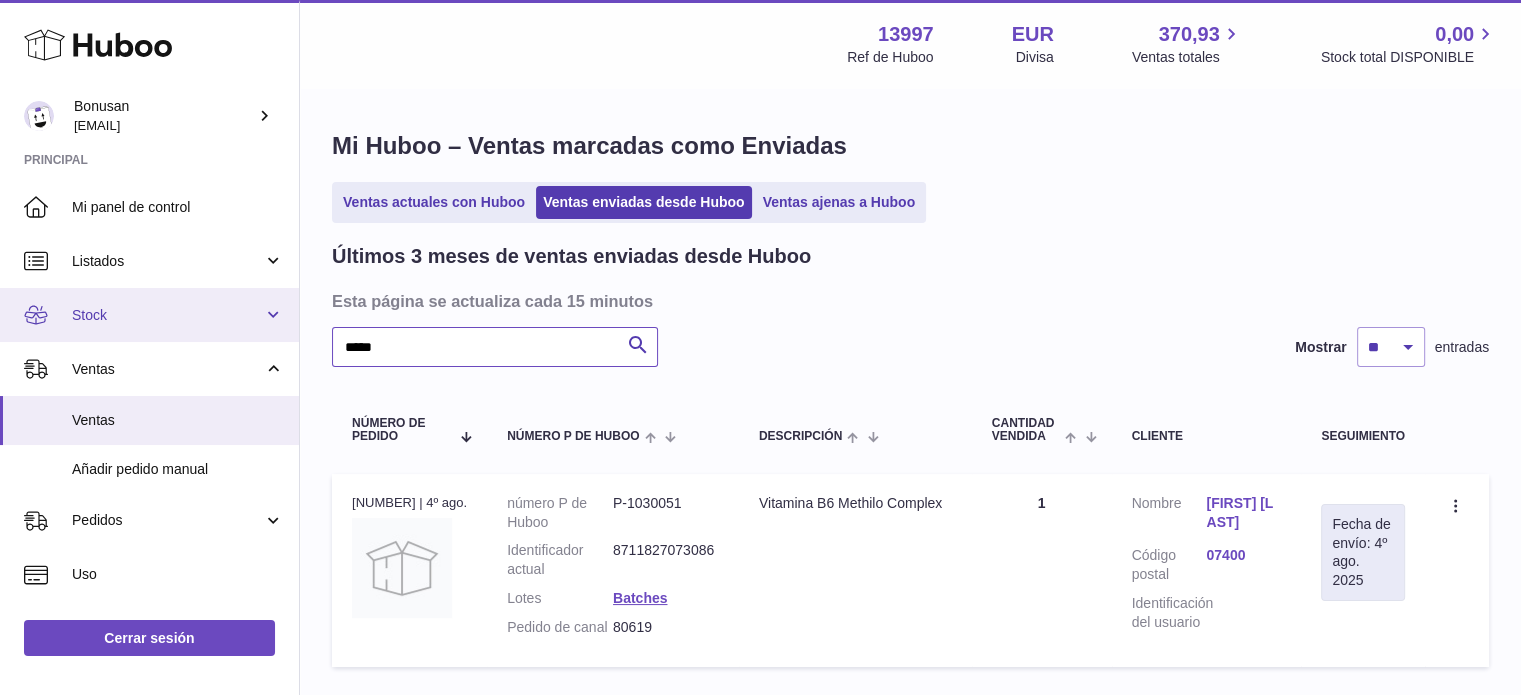 drag, startPoint x: 420, startPoint y: 351, endPoint x: 186, endPoint y: 340, distance: 234.2584 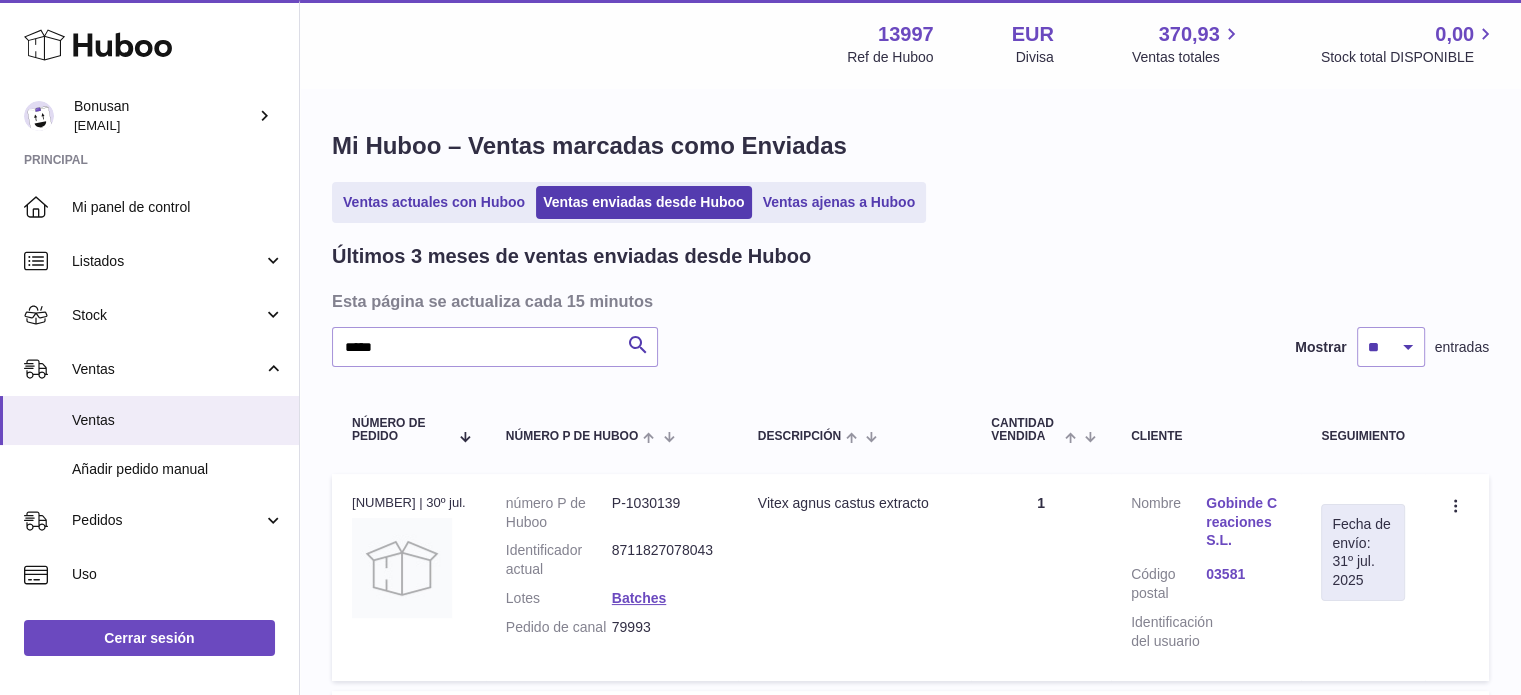 drag, startPoint x: 414, startPoint y: 499, endPoint x: 340, endPoint y: 500, distance: 74.00676 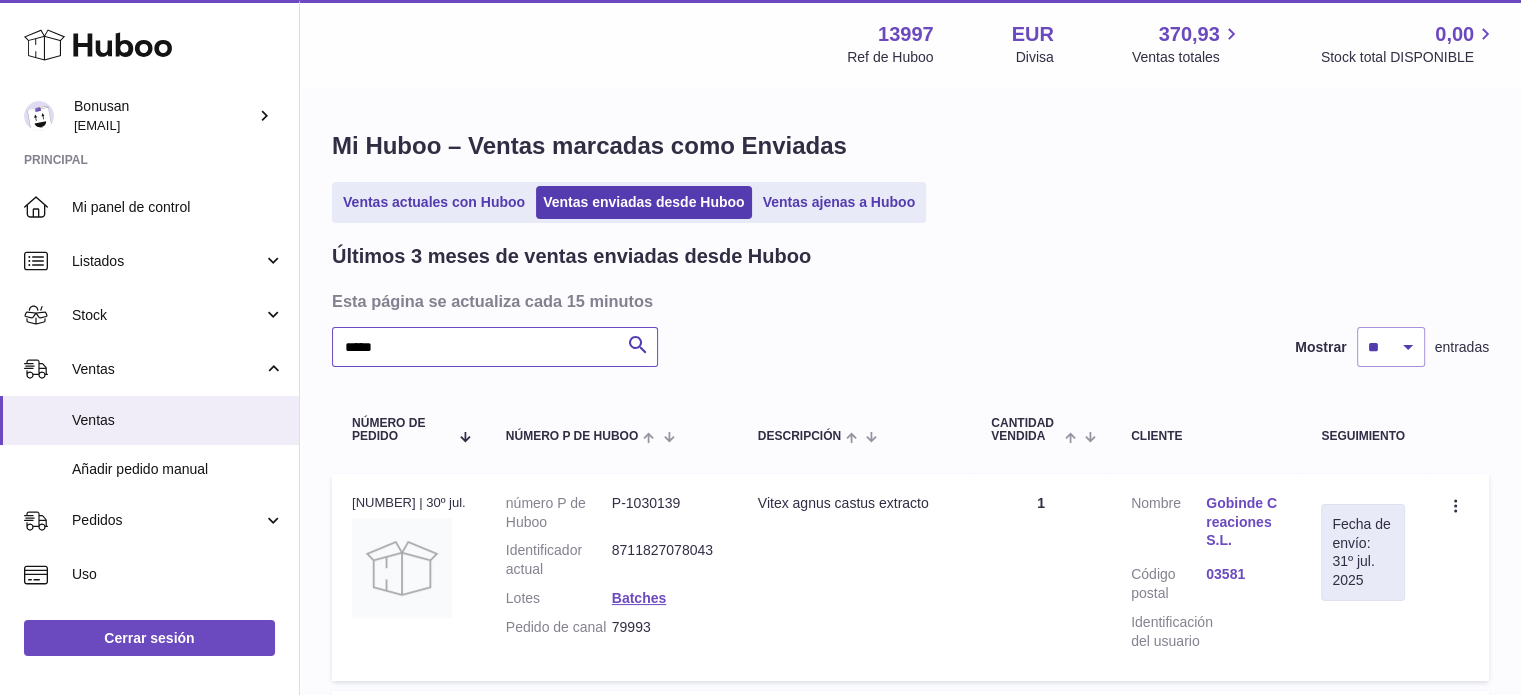 drag, startPoint x: 434, startPoint y: 340, endPoint x: 332, endPoint y: 305, distance: 107.837845 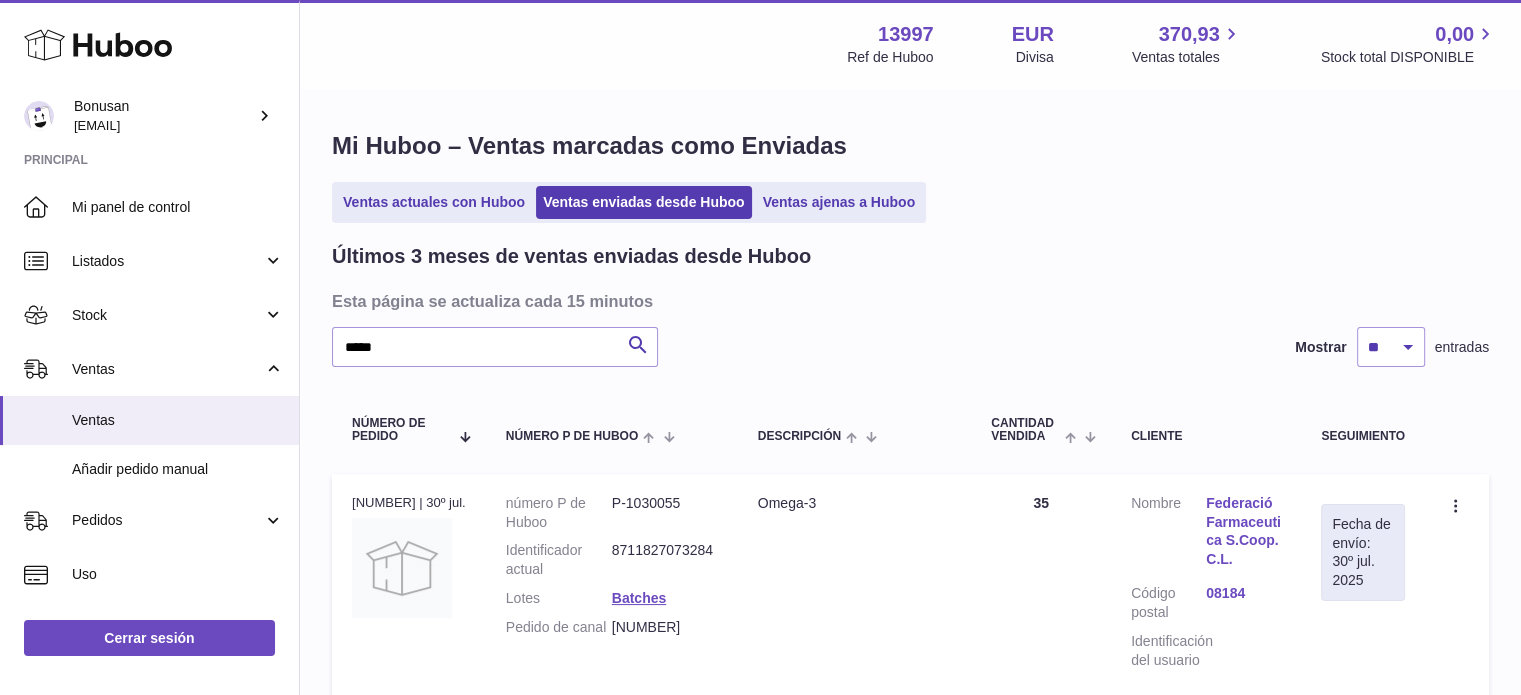 drag, startPoint x: 407, startPoint y: 492, endPoint x: 348, endPoint y: 492, distance: 59 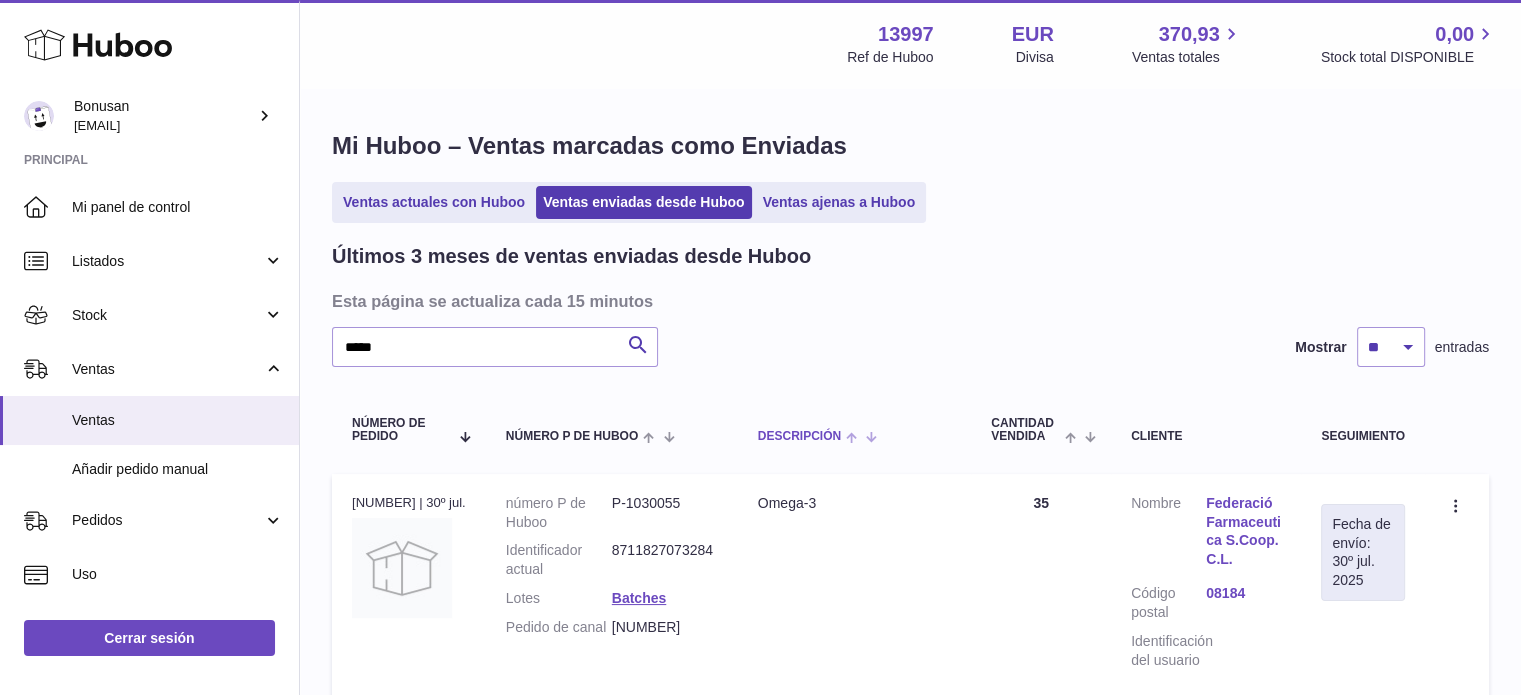 copy on "121982317" 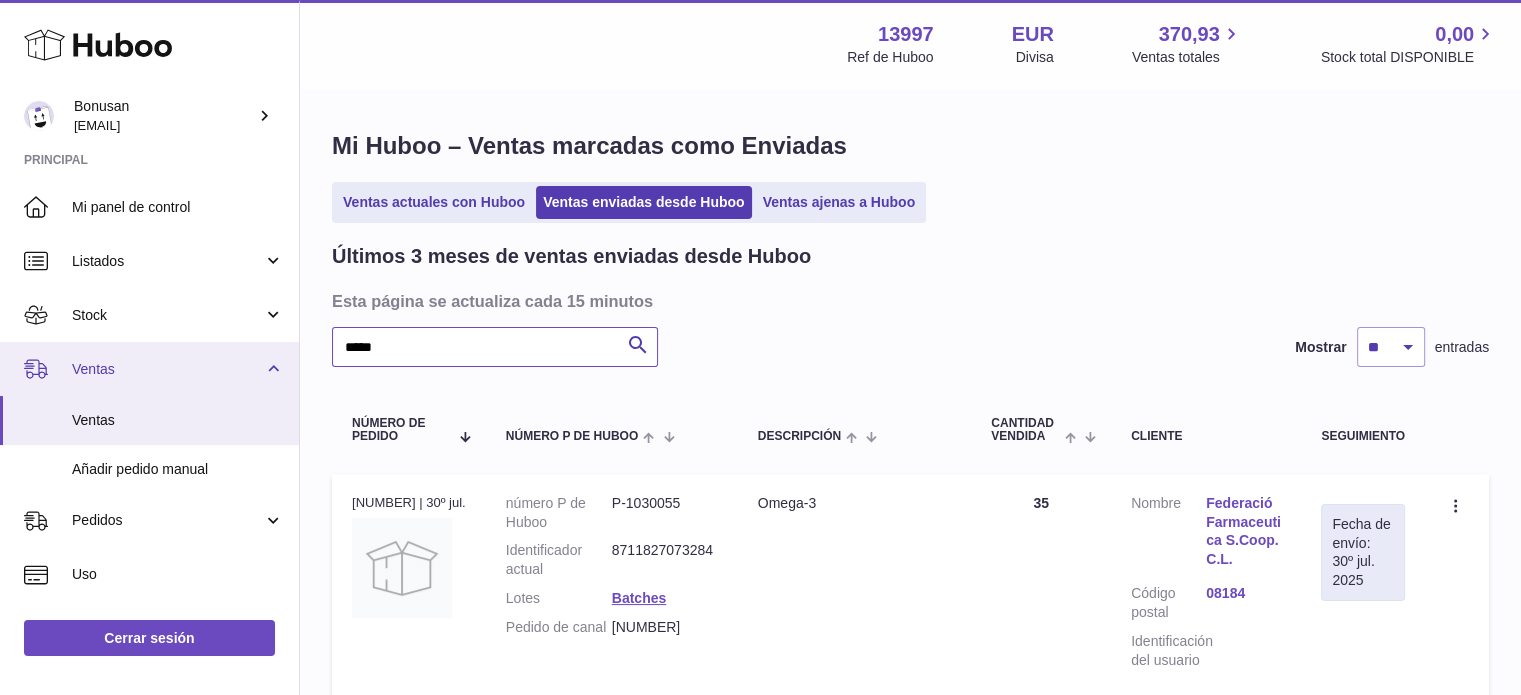 drag, startPoint x: 399, startPoint y: 353, endPoint x: 209, endPoint y: 351, distance: 190.01053 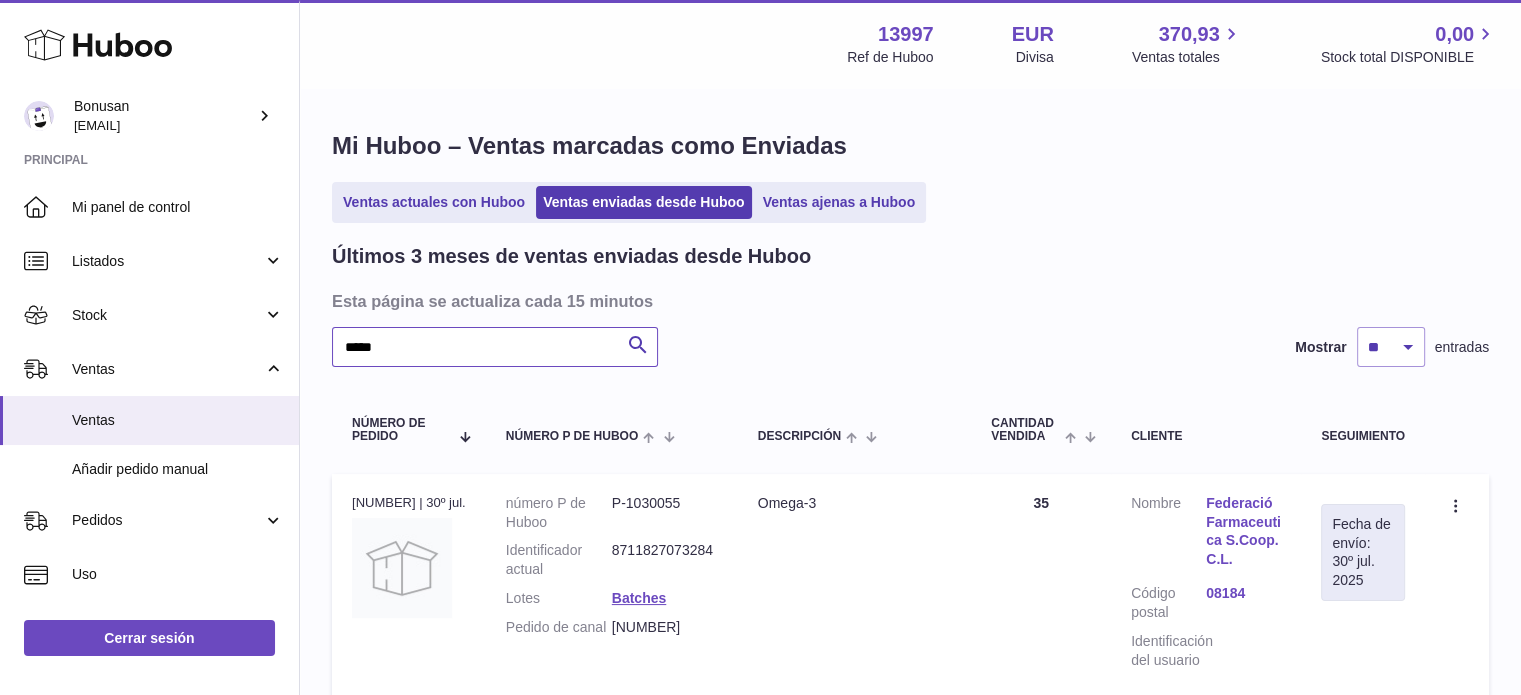 paste 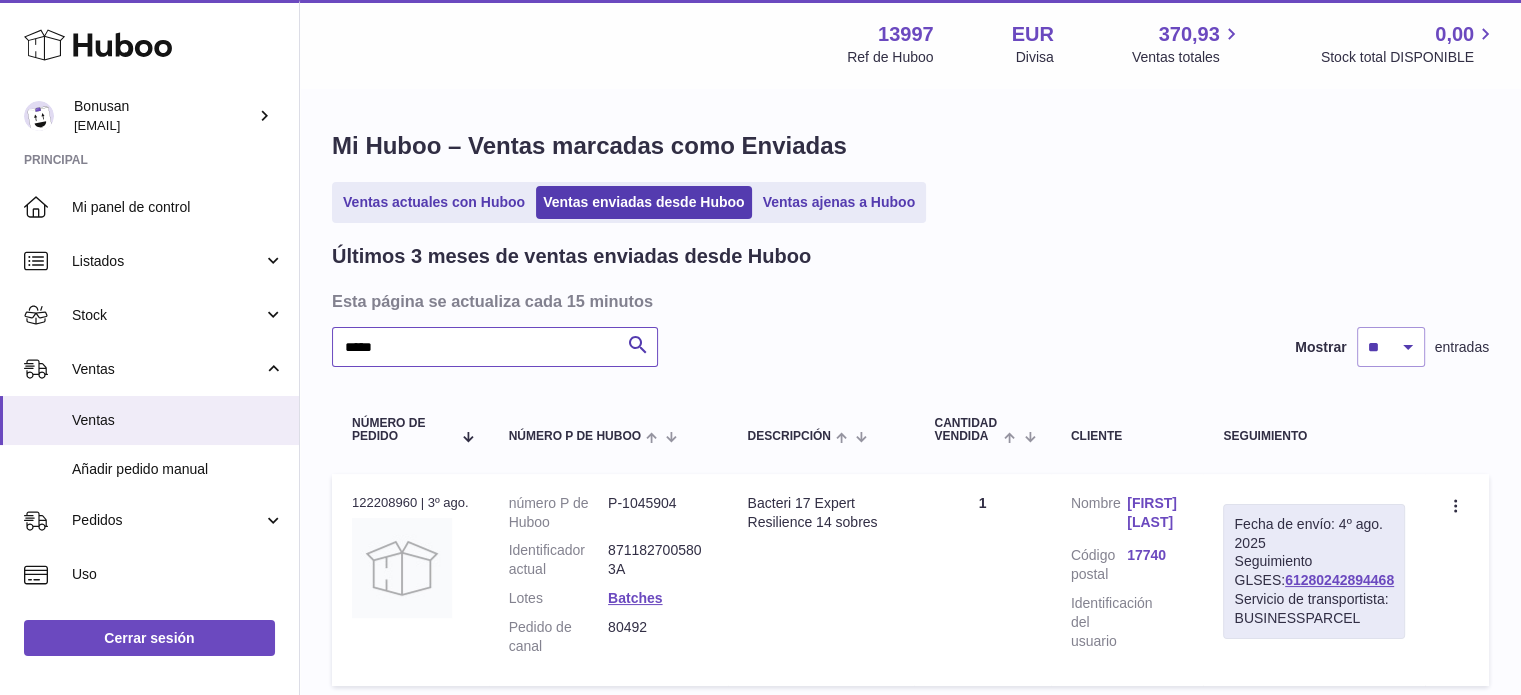 type on "*****" 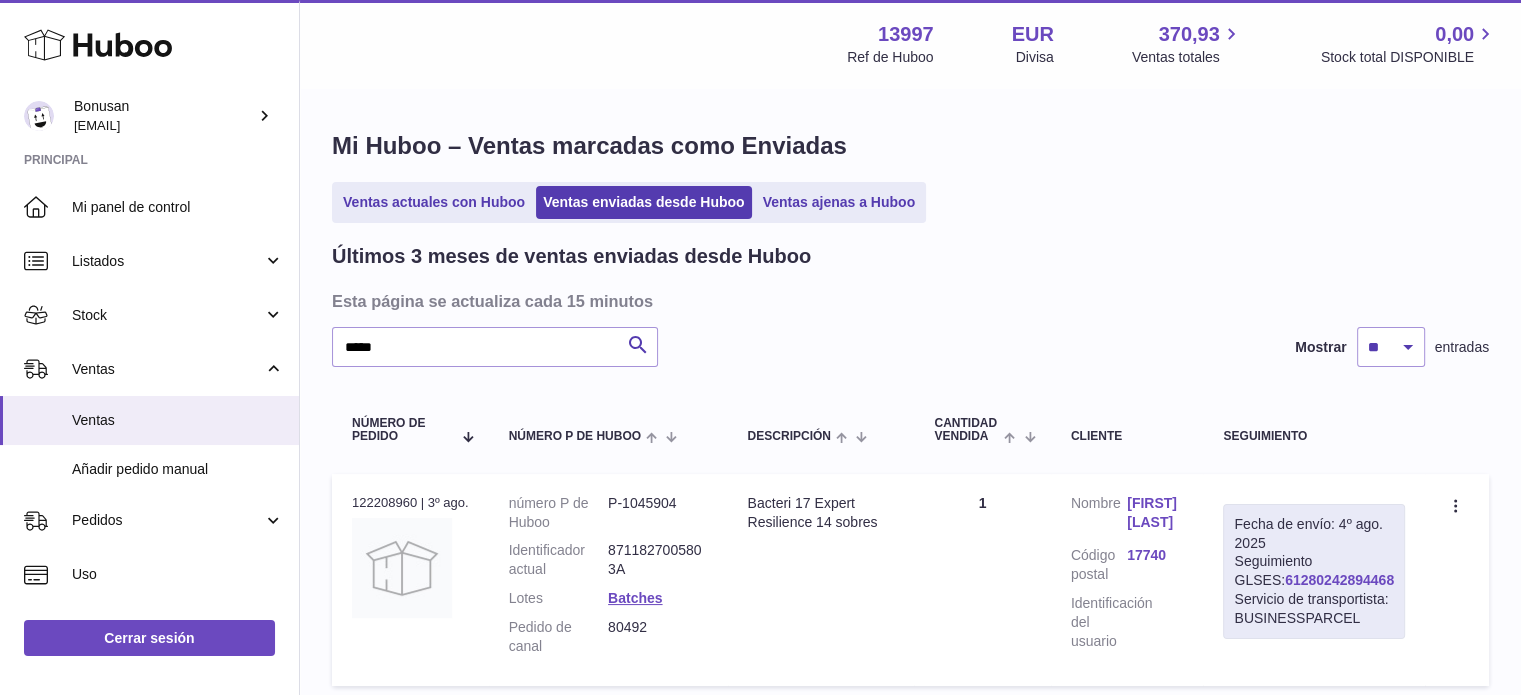 drag, startPoint x: 1398, startPoint y: 596, endPoint x: 1273, endPoint y: 599, distance: 125.035995 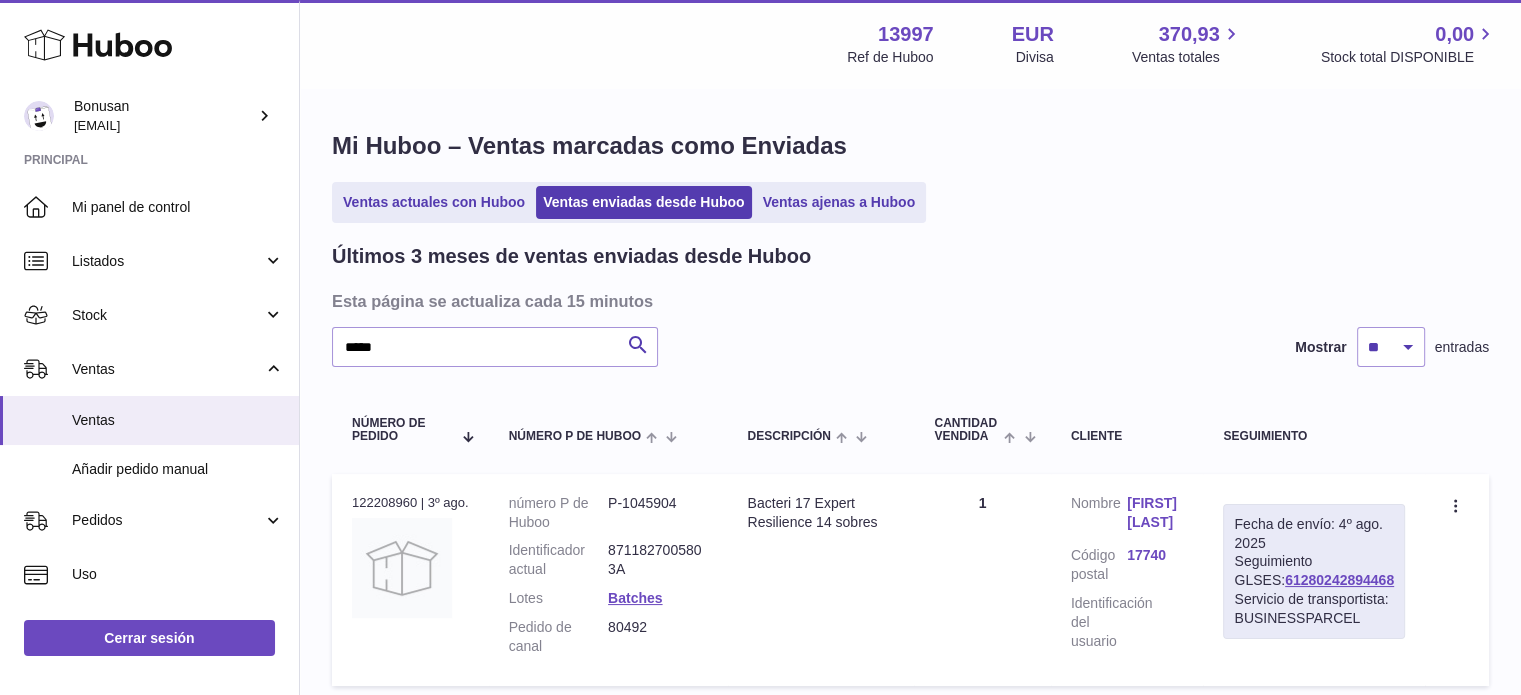 copy on "61280242894468" 